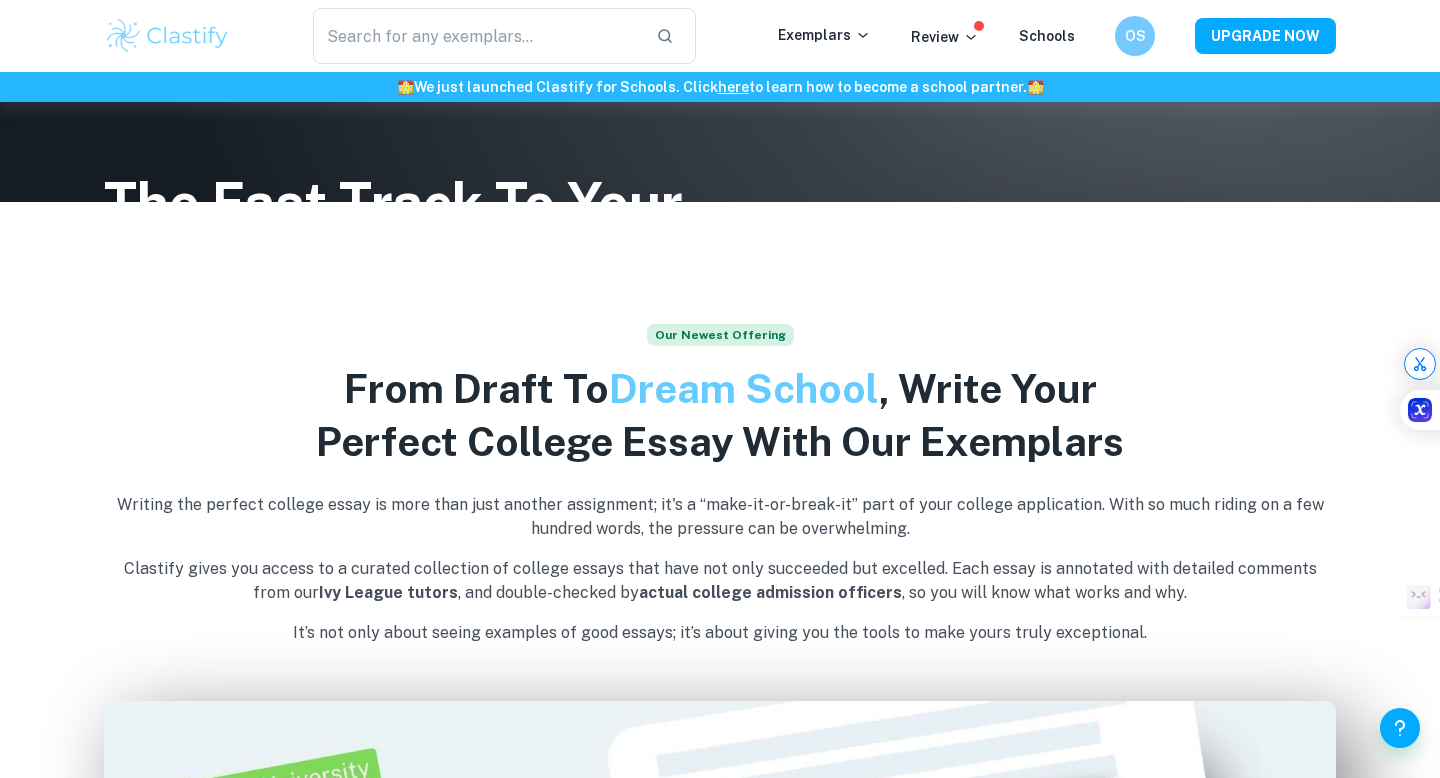 scroll, scrollTop: 0, scrollLeft: 0, axis: both 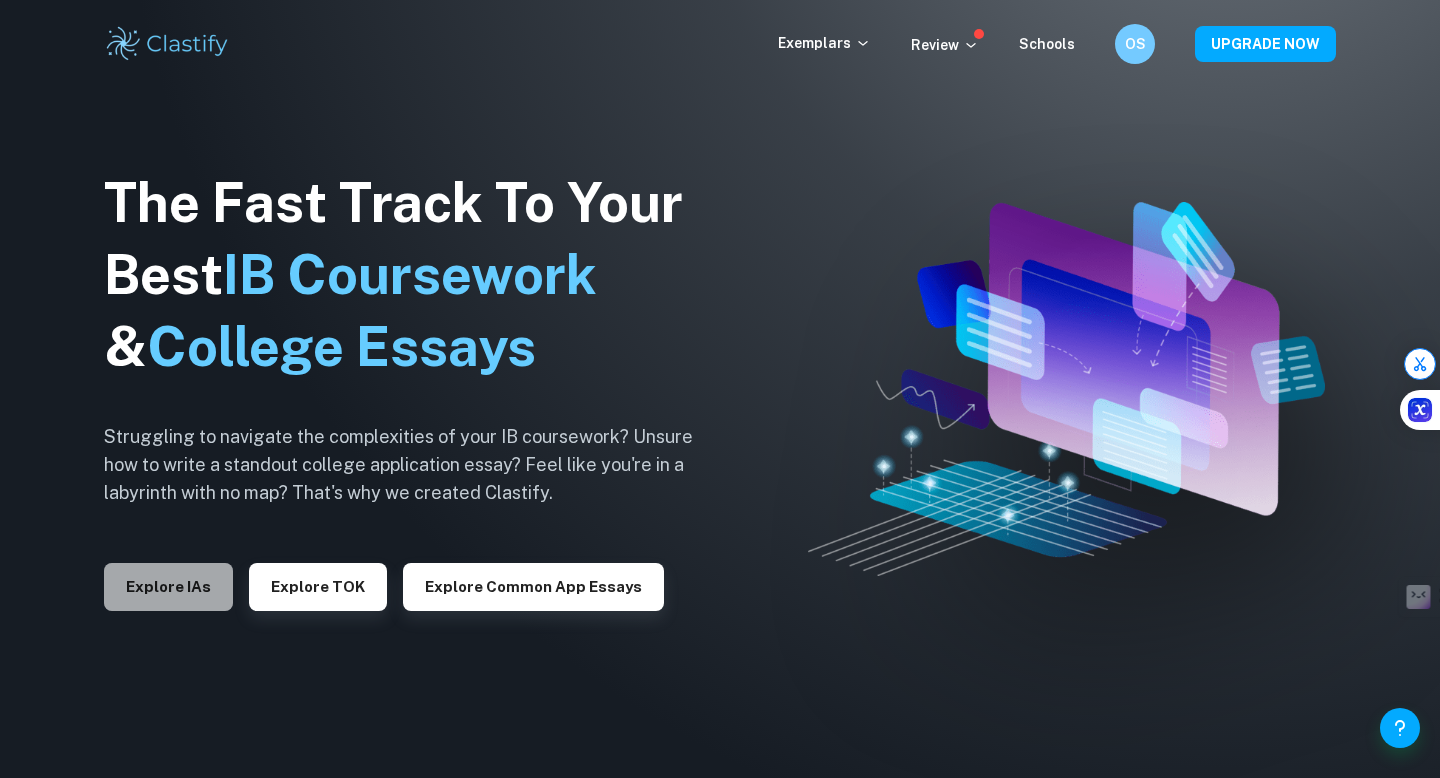 click on "Explore IAs" at bounding box center [168, 587] 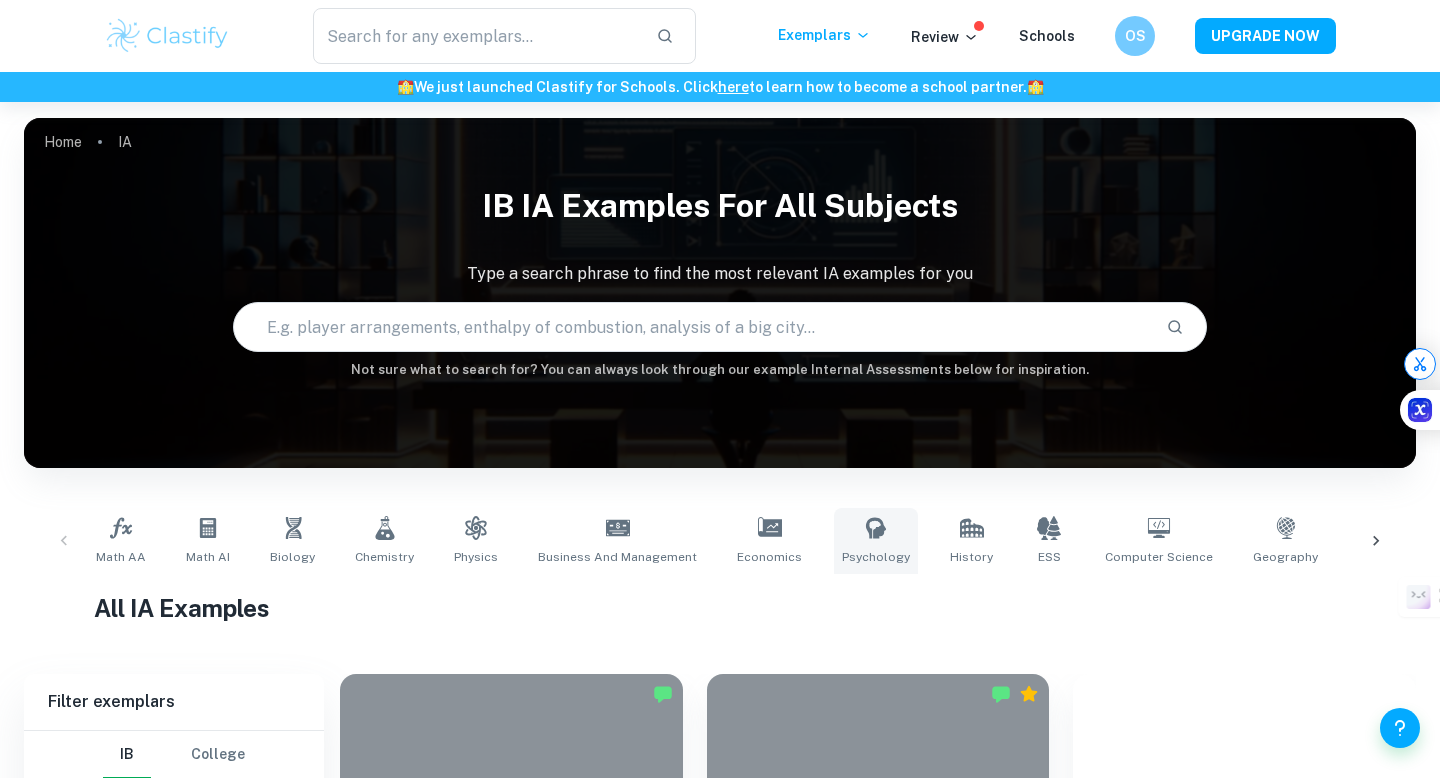 click on "Psychology" at bounding box center (876, 541) 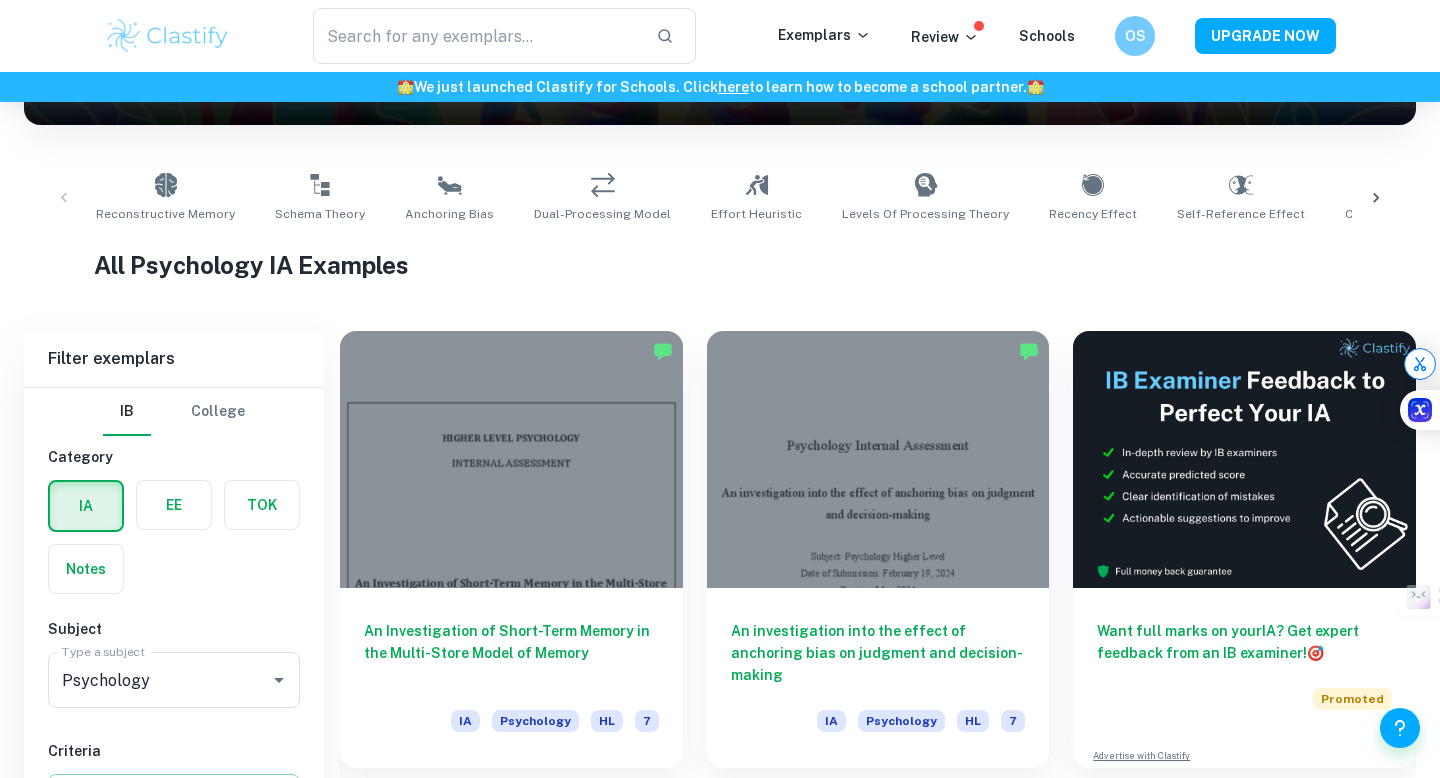 scroll, scrollTop: 549, scrollLeft: 0, axis: vertical 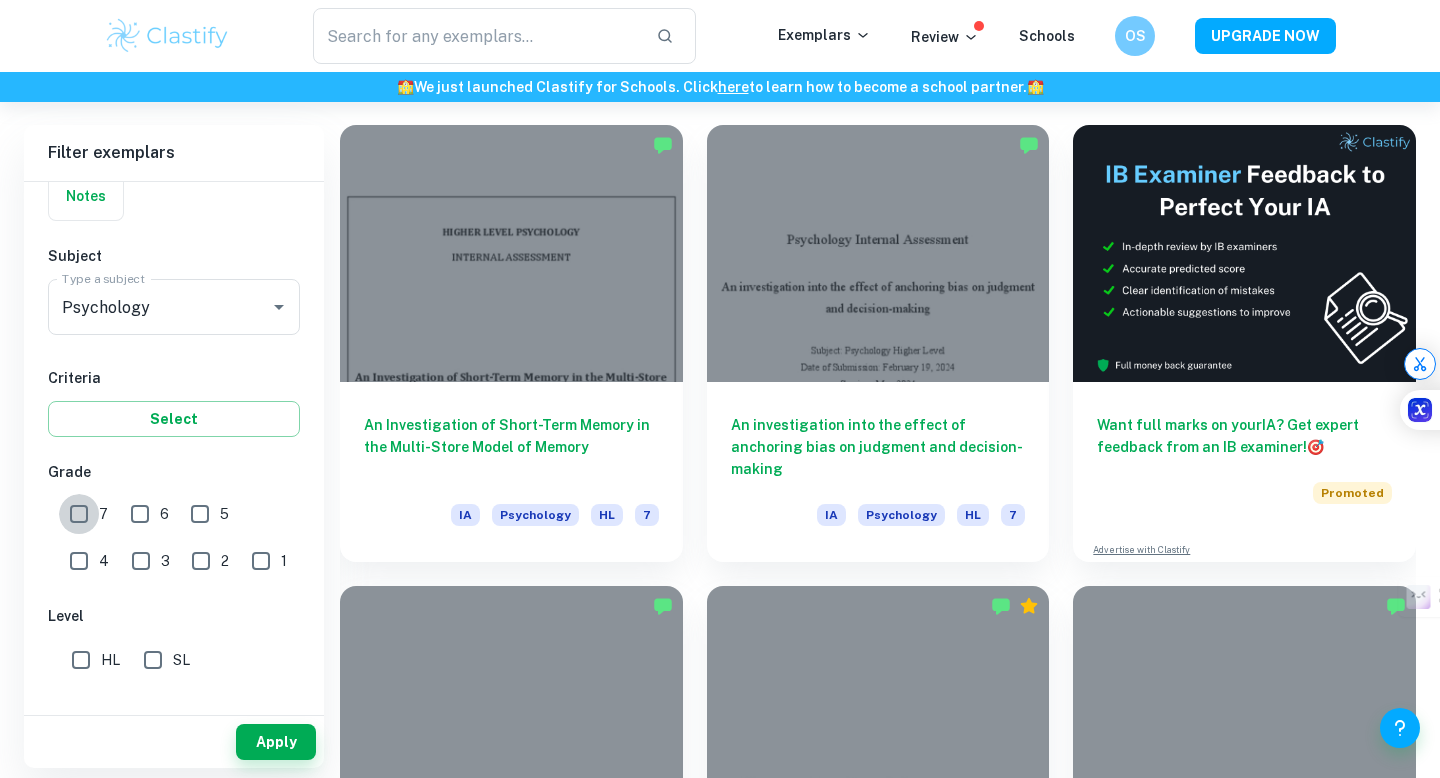 click on "7" at bounding box center (79, 514) 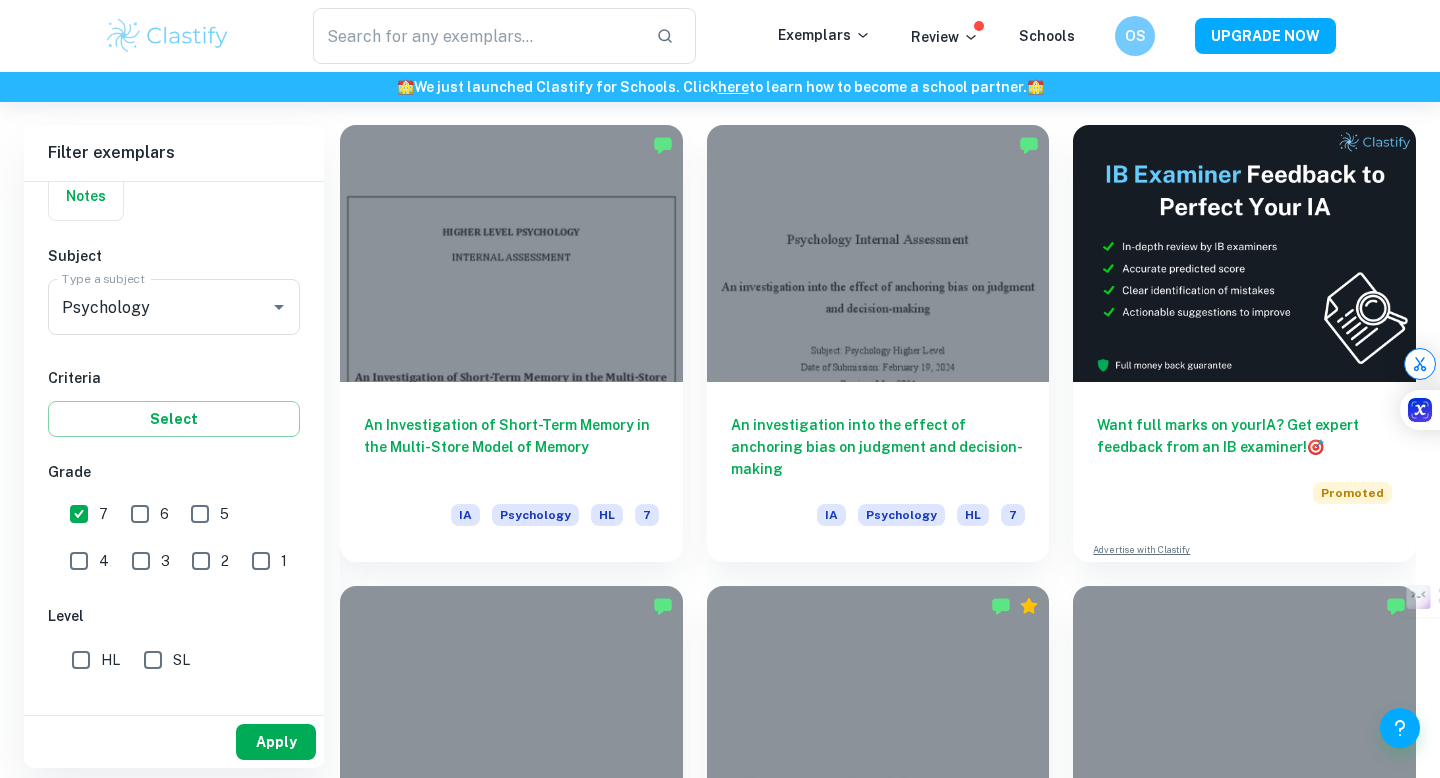 click on "Apply" at bounding box center (276, 742) 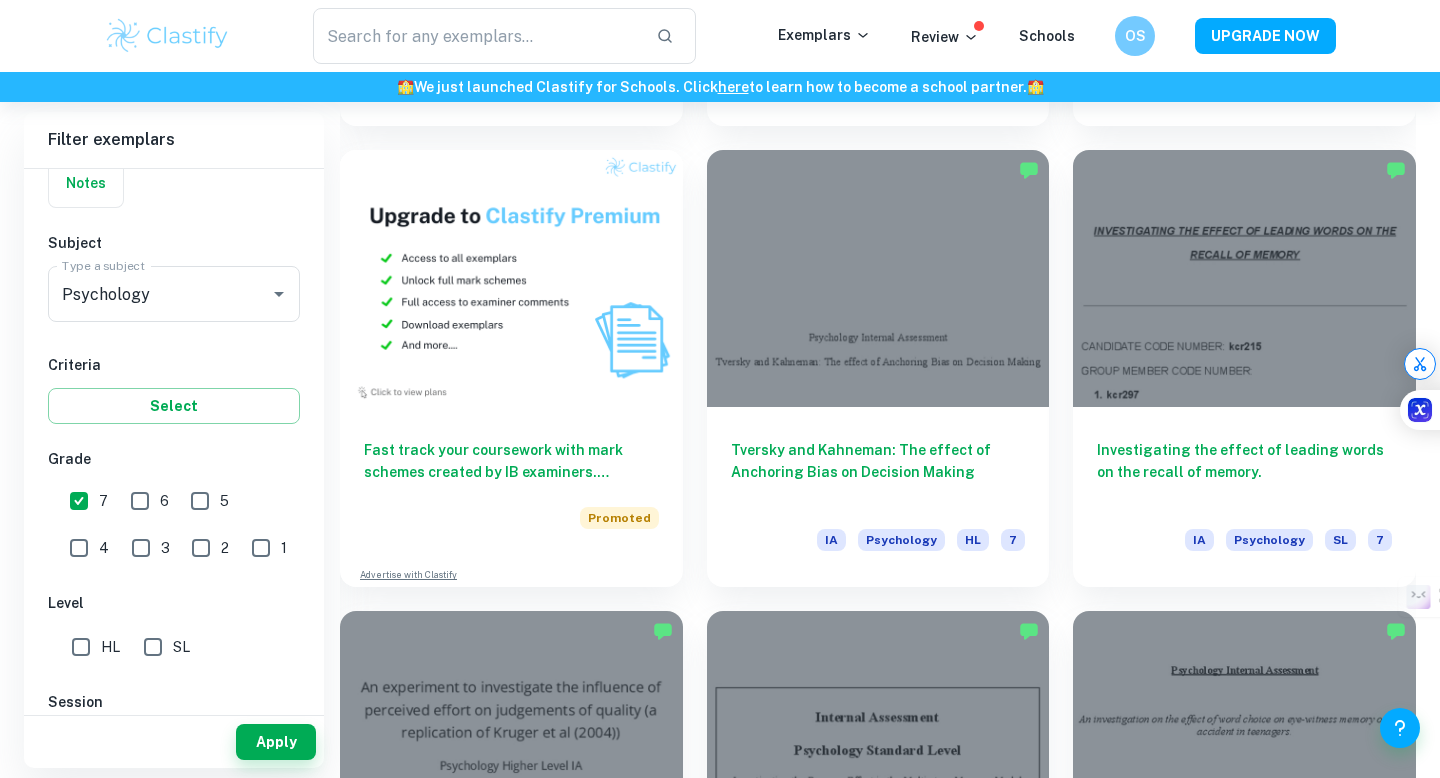 scroll, scrollTop: 1523, scrollLeft: 0, axis: vertical 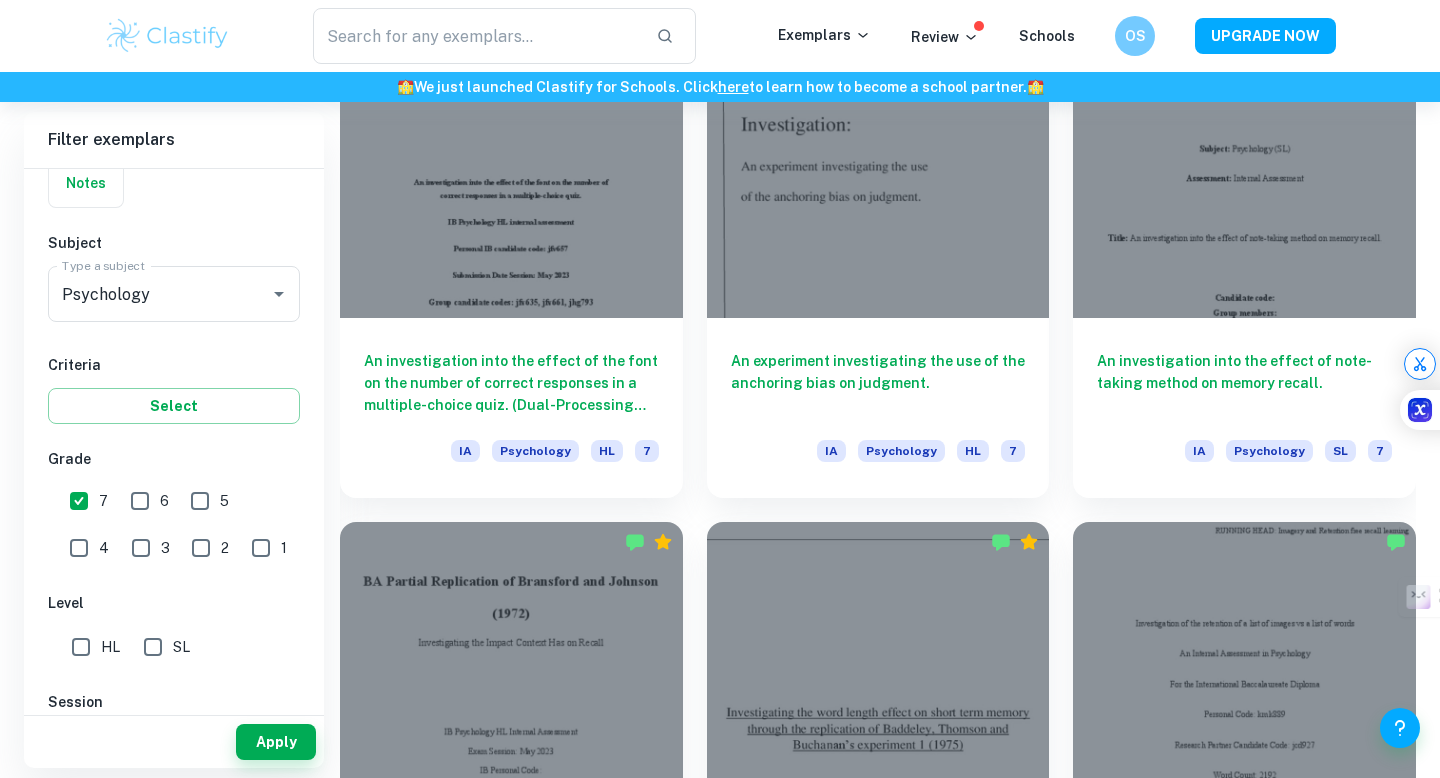 click on "IA EE TOK Notes" at bounding box center [168, 145] 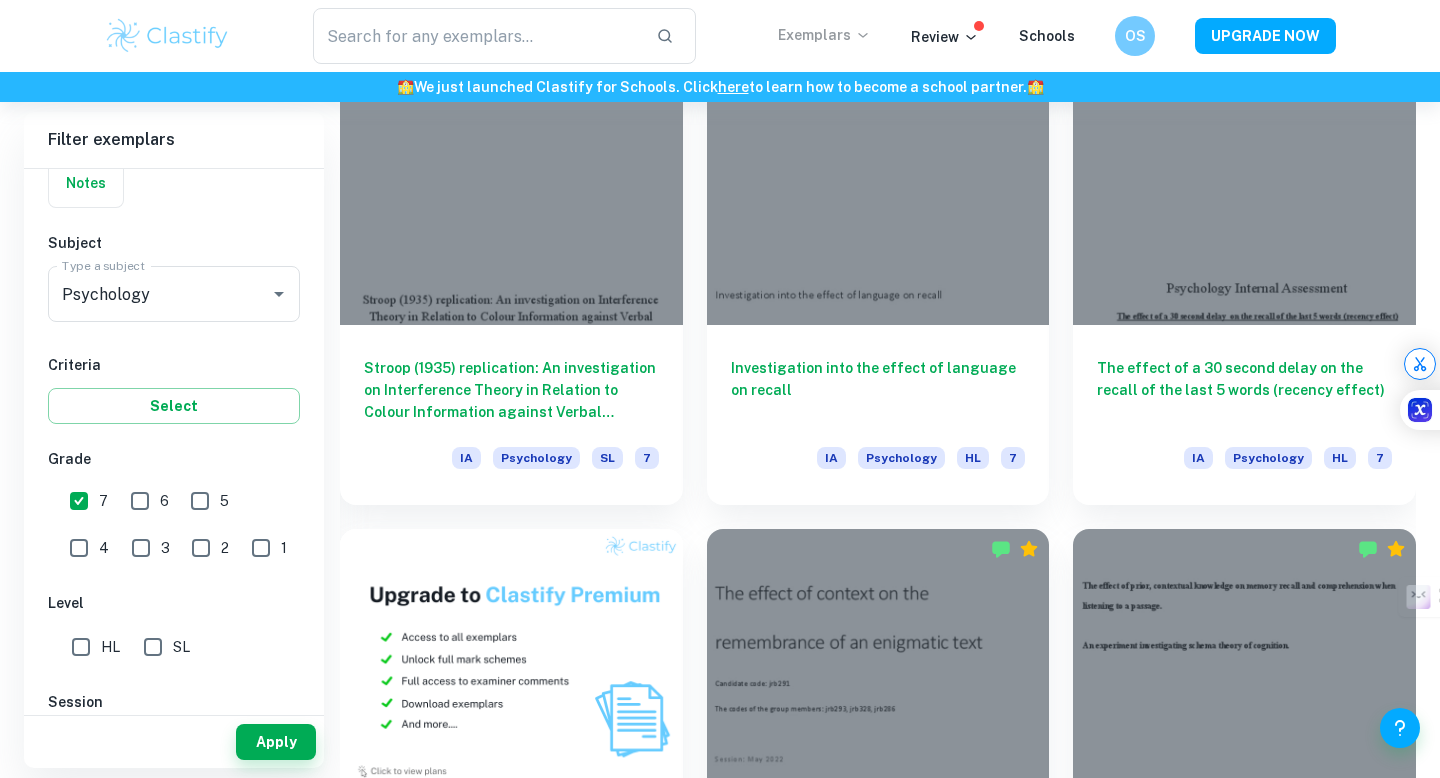 scroll, scrollTop: 12570, scrollLeft: 0, axis: vertical 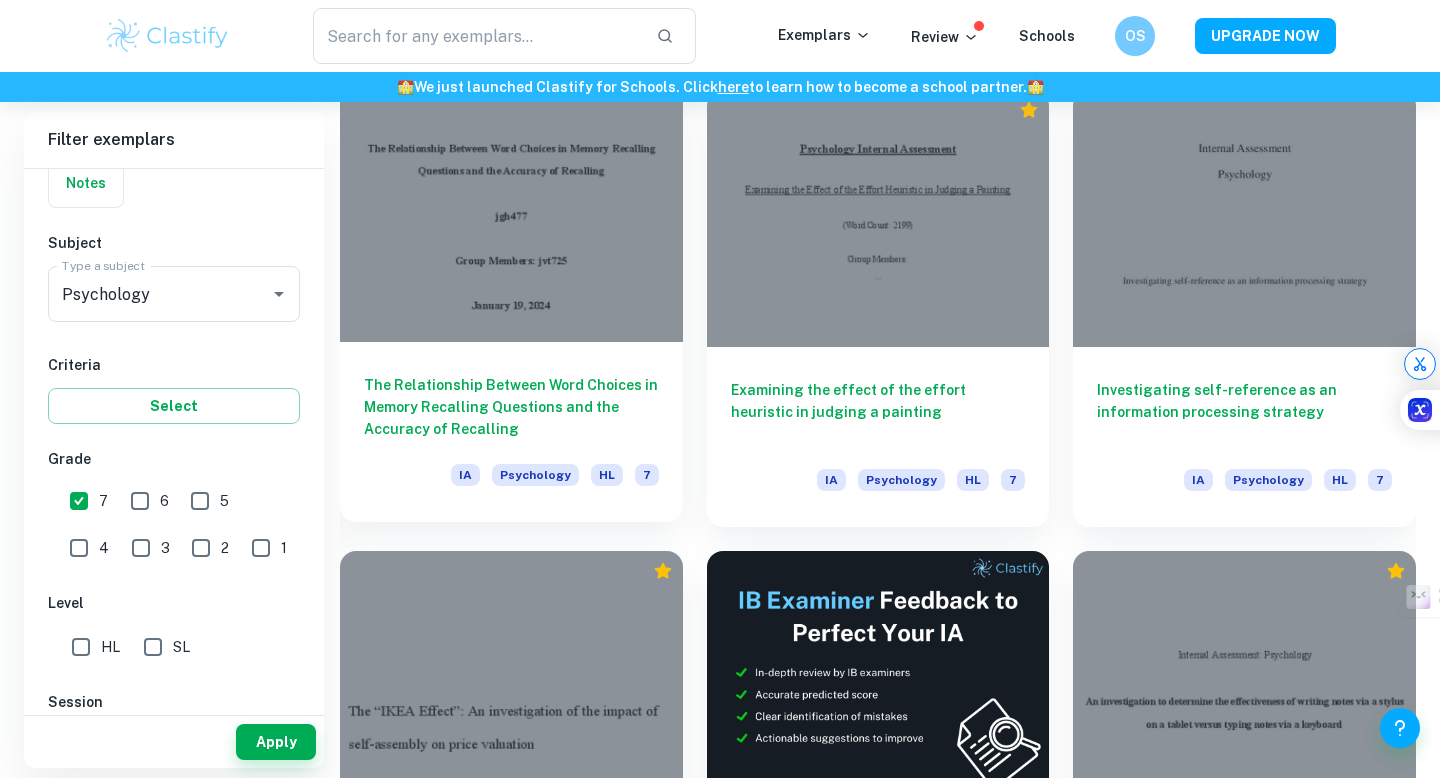 click at bounding box center (511, 213) 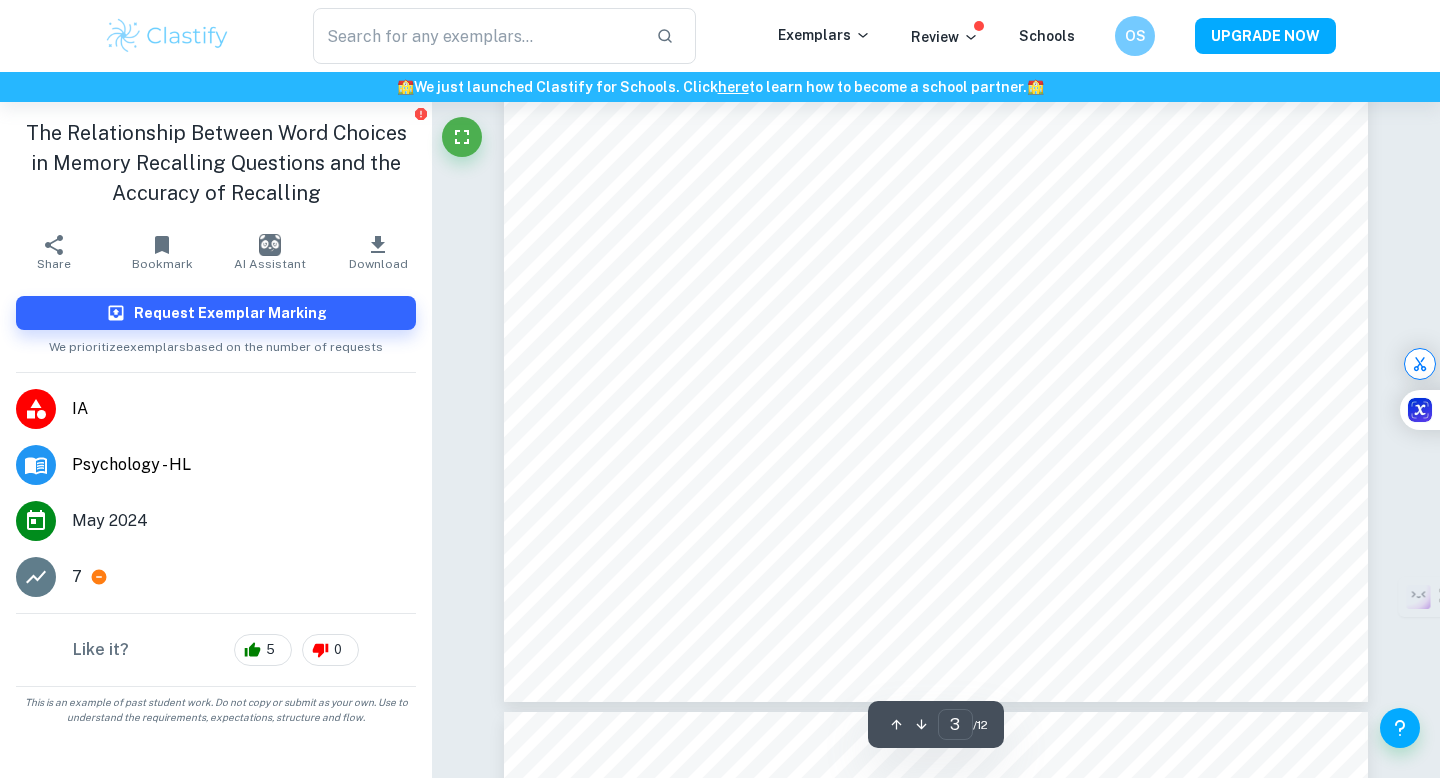 scroll, scrollTop: 3531, scrollLeft: 0, axis: vertical 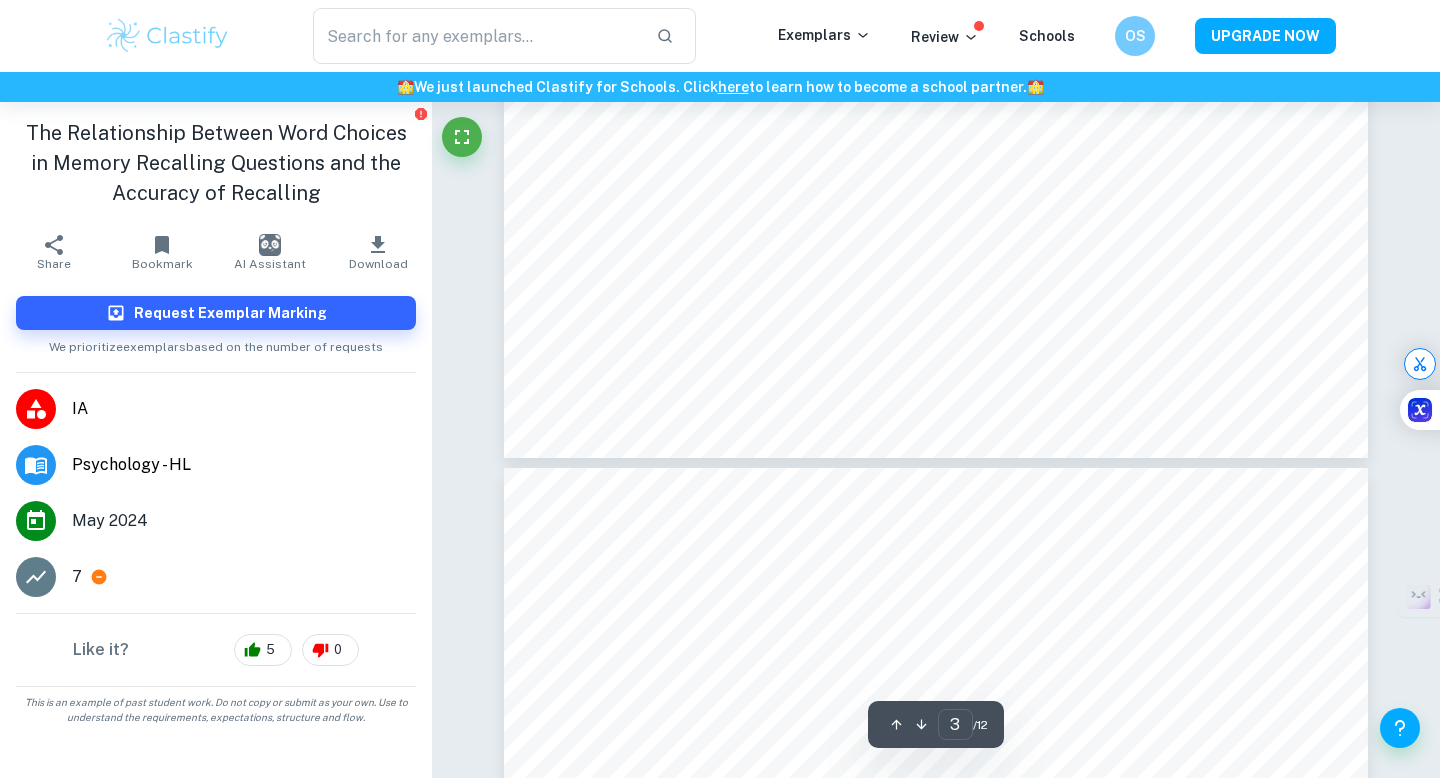 type on "4" 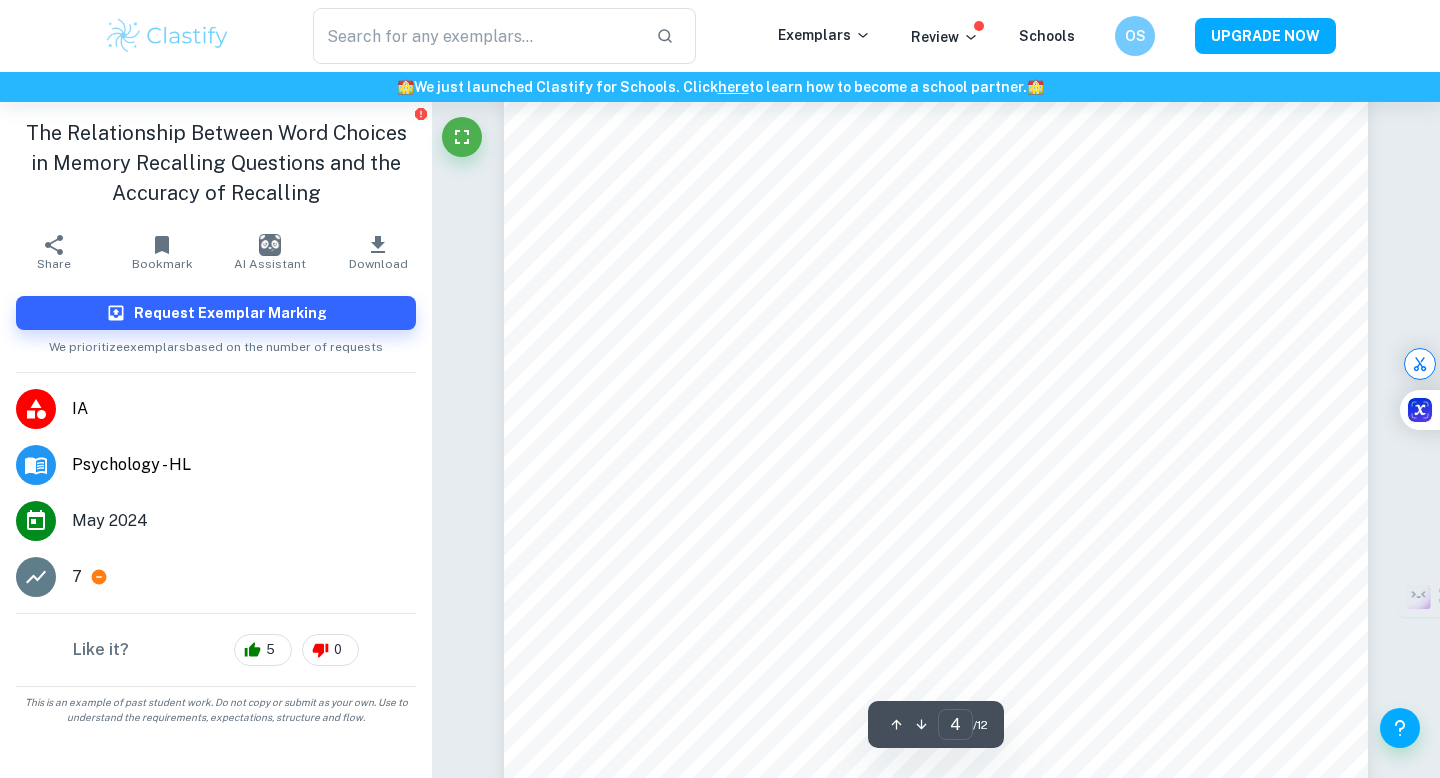 scroll, scrollTop: 4122, scrollLeft: 0, axis: vertical 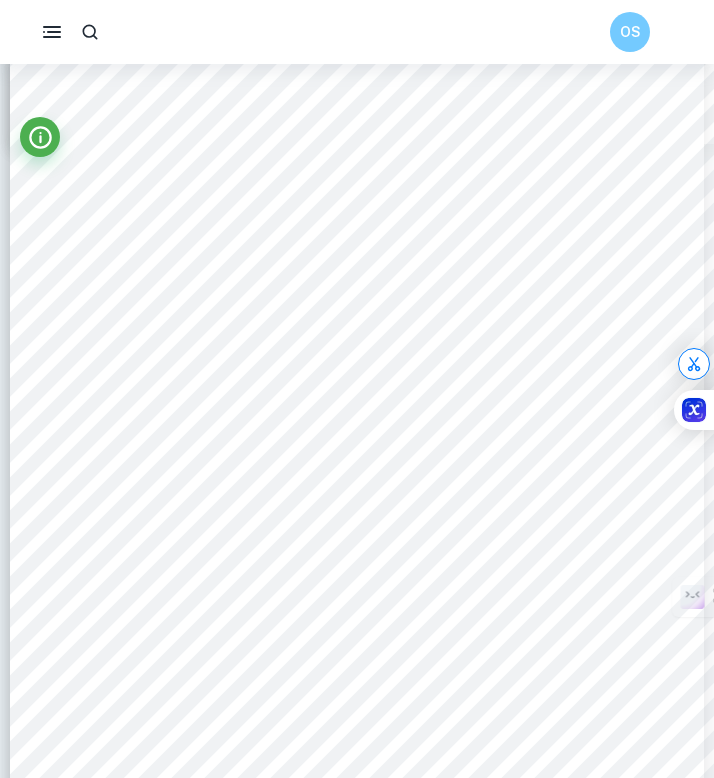 click on "OS" at bounding box center (357, 32) 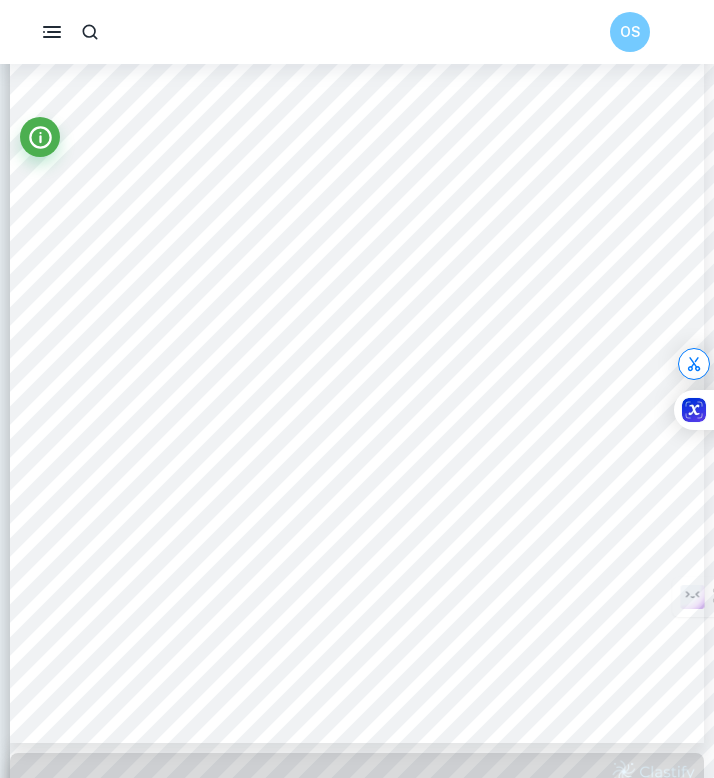 scroll, scrollTop: 238, scrollLeft: 0, axis: vertical 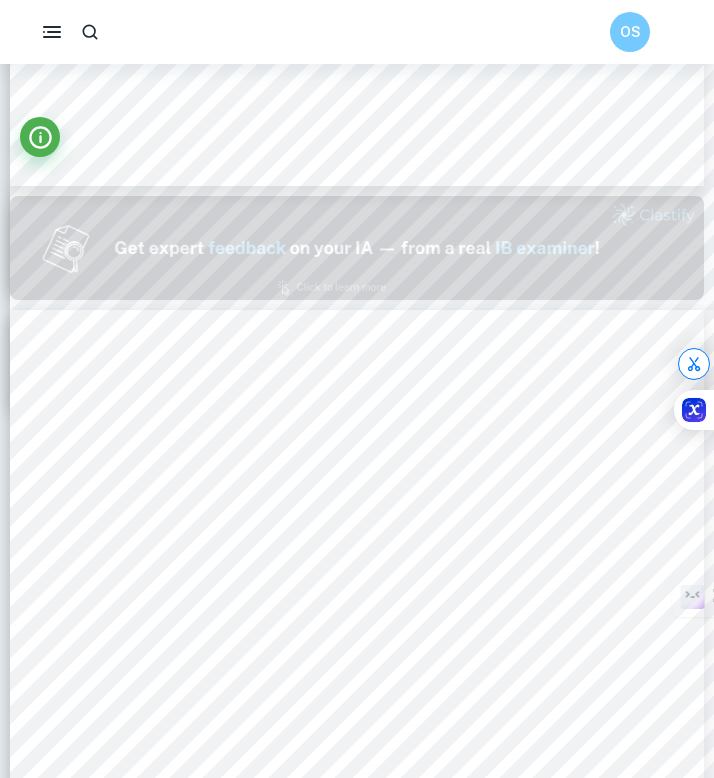 type on "2" 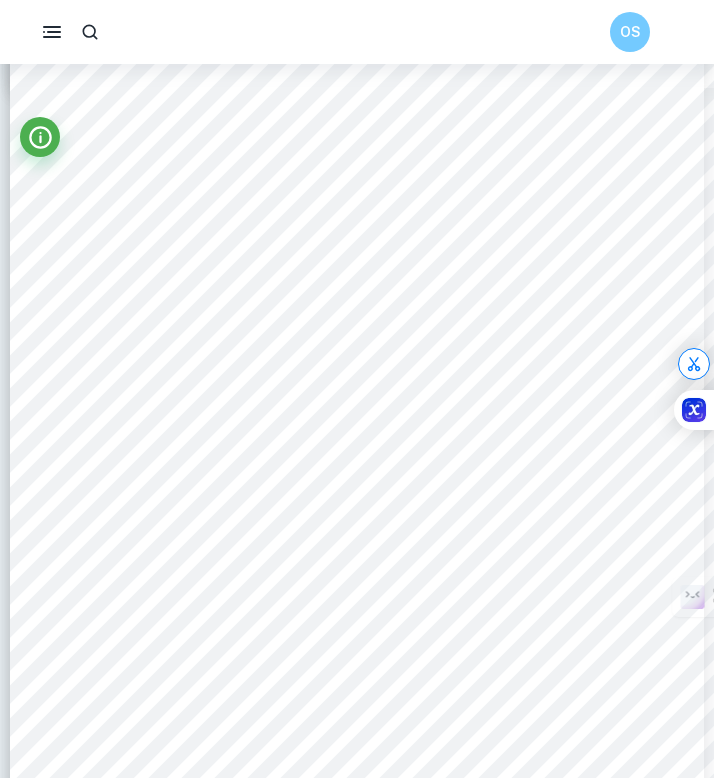 scroll, scrollTop: 1120, scrollLeft: 0, axis: vertical 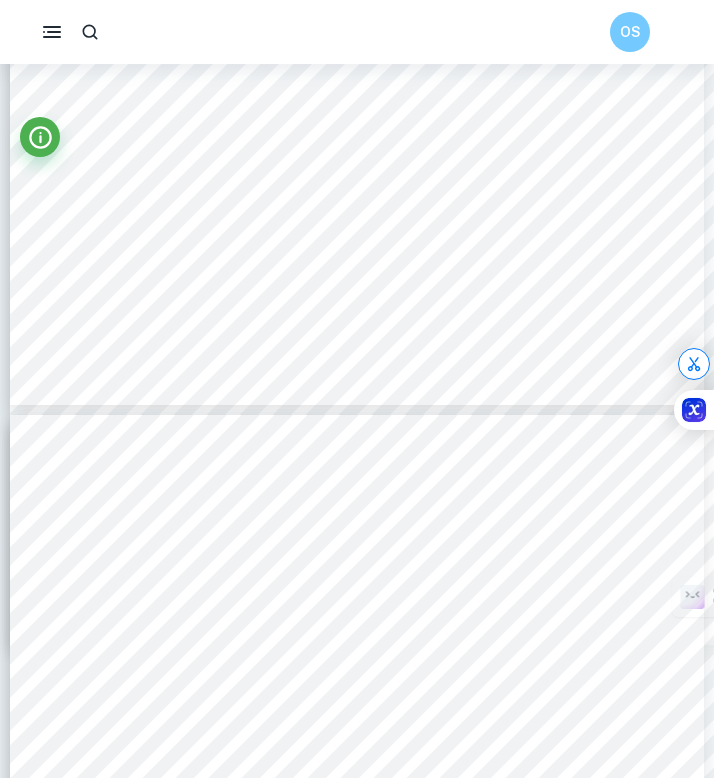 type on "4" 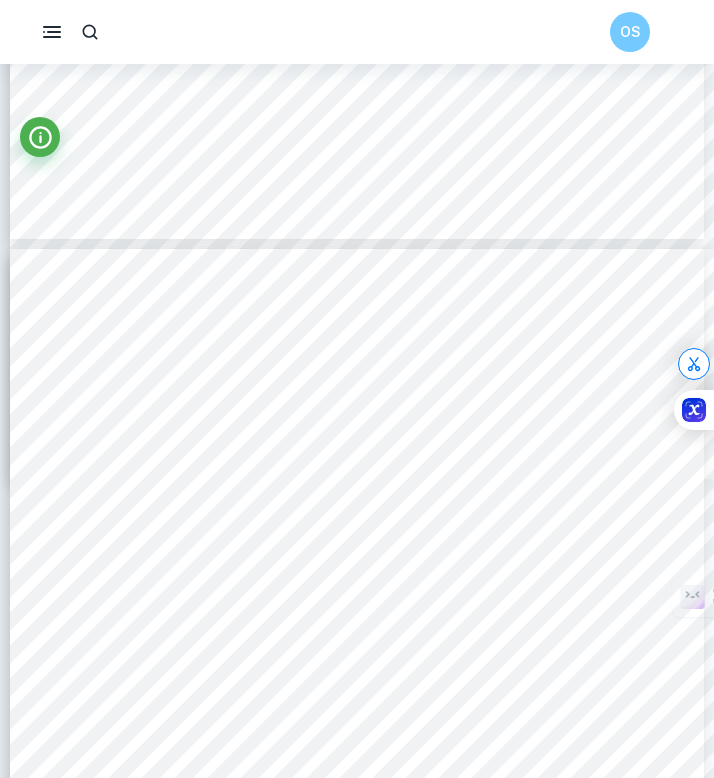 scroll, scrollTop: 3257, scrollLeft: 0, axis: vertical 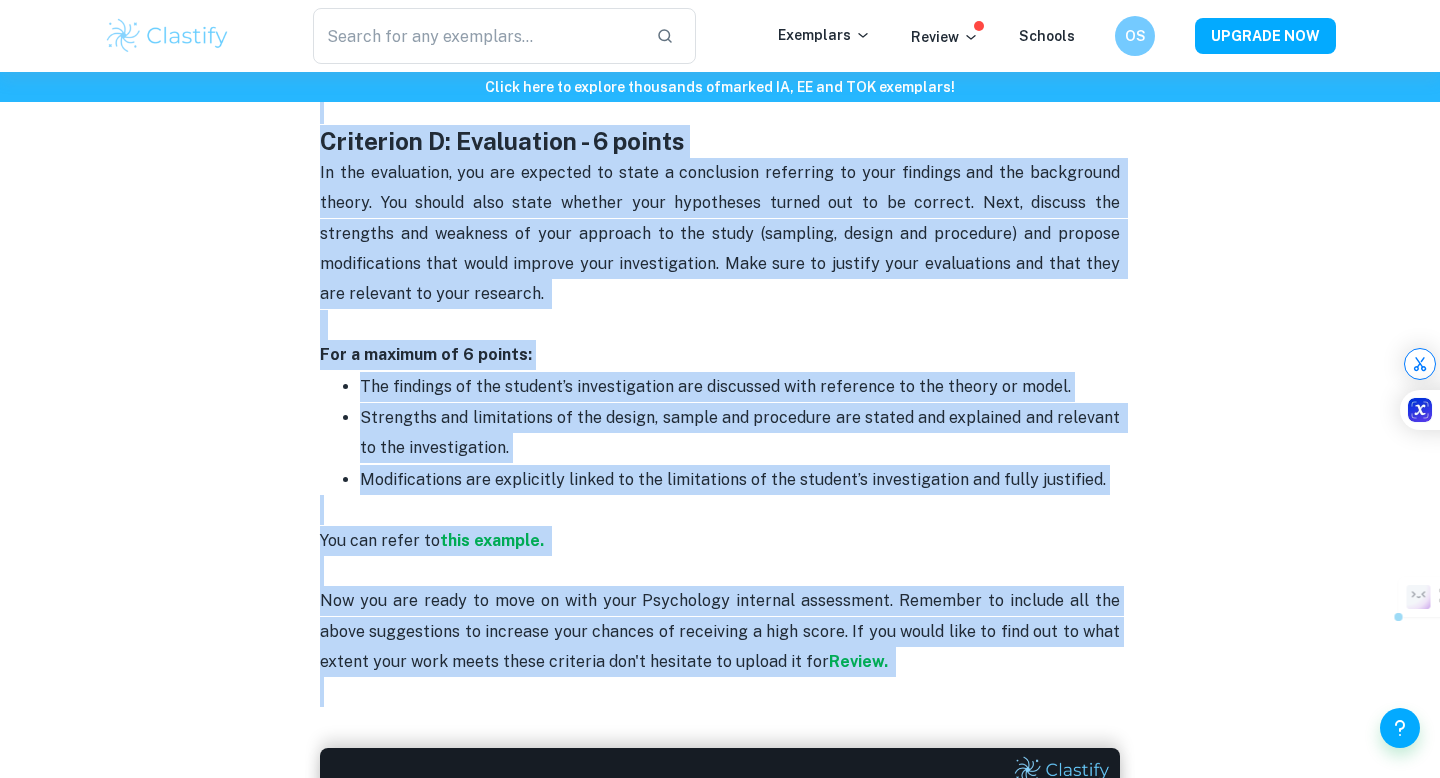 drag, startPoint x: 320, startPoint y: 321, endPoint x: 633, endPoint y: 733, distance: 517.4099 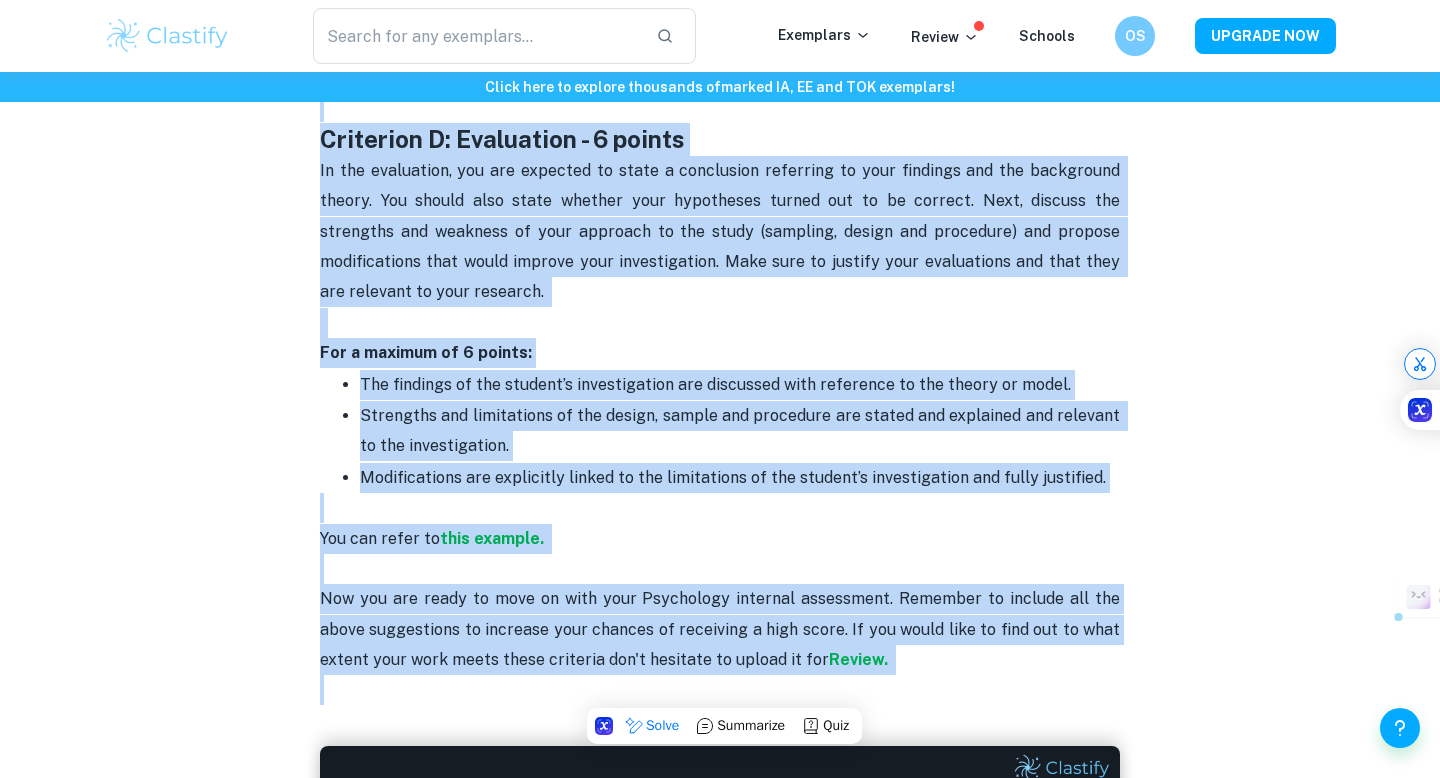 click on "You can refer to  this example.    Now you are ready to move on with your Psychology internal assessment. Remember to include all the above suggestions to increase your chances of receiving a high score. If you would like to find out to what extent your work meets these criteria don't hesitate to upload it for  Review." at bounding box center [720, 599] 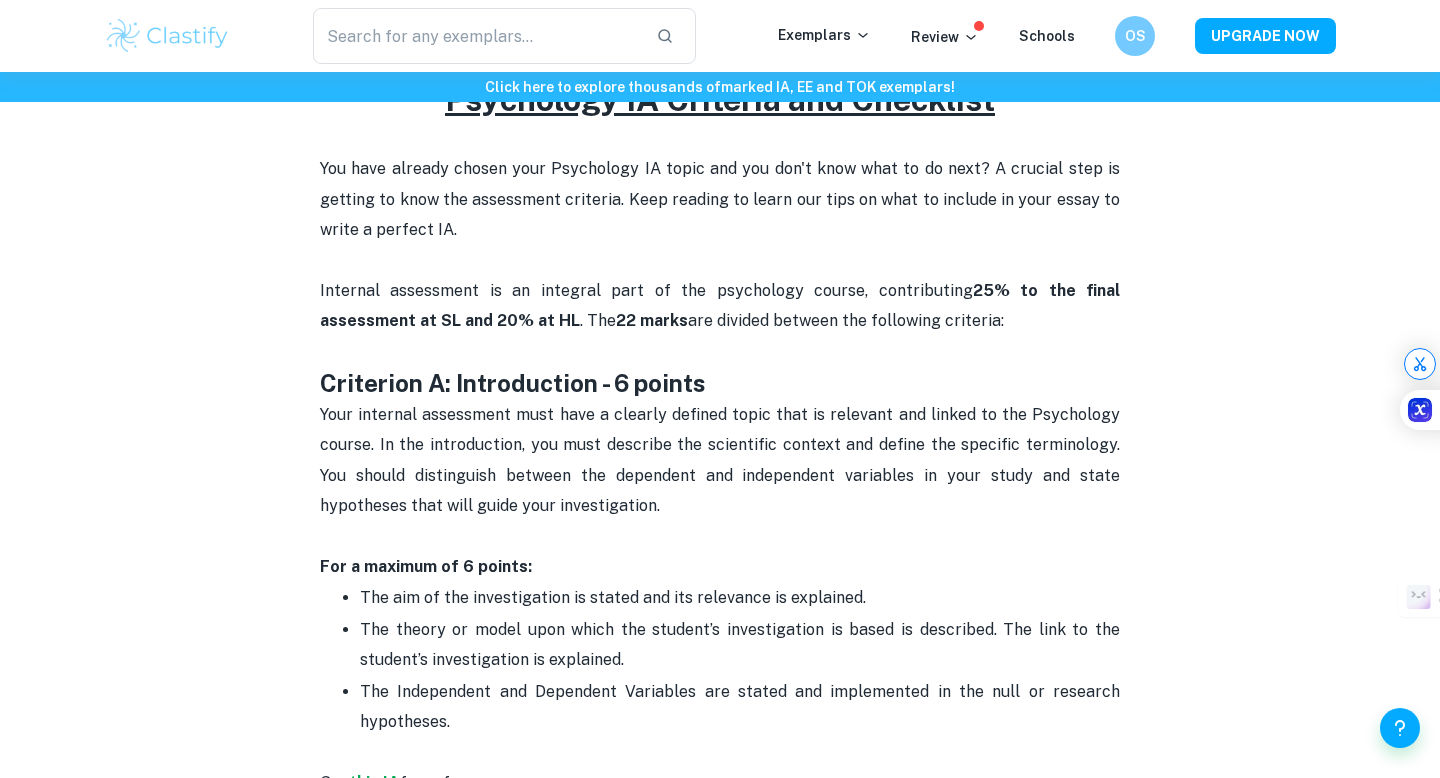 scroll, scrollTop: 749, scrollLeft: 0, axis: vertical 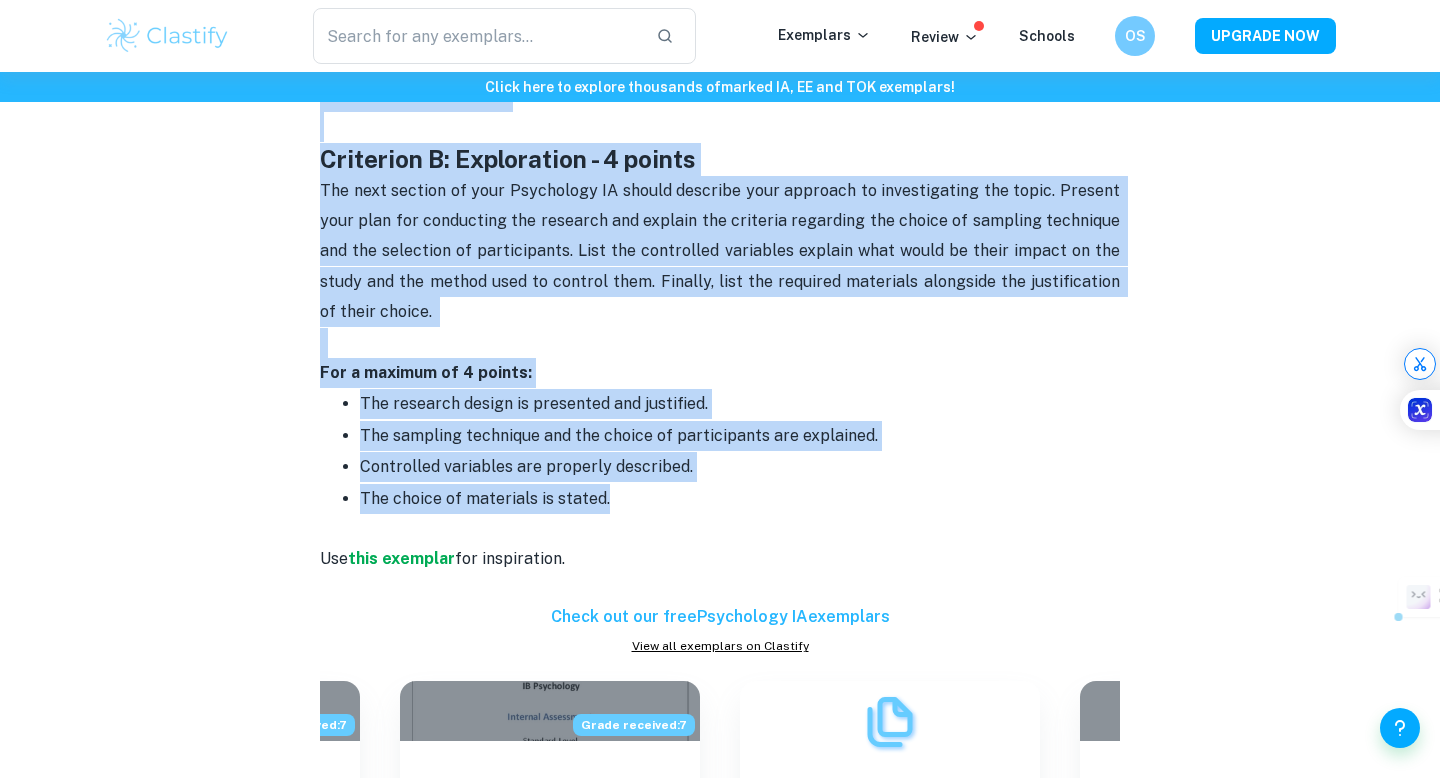 drag, startPoint x: 324, startPoint y: 379, endPoint x: 697, endPoint y: 494, distance: 390.3255 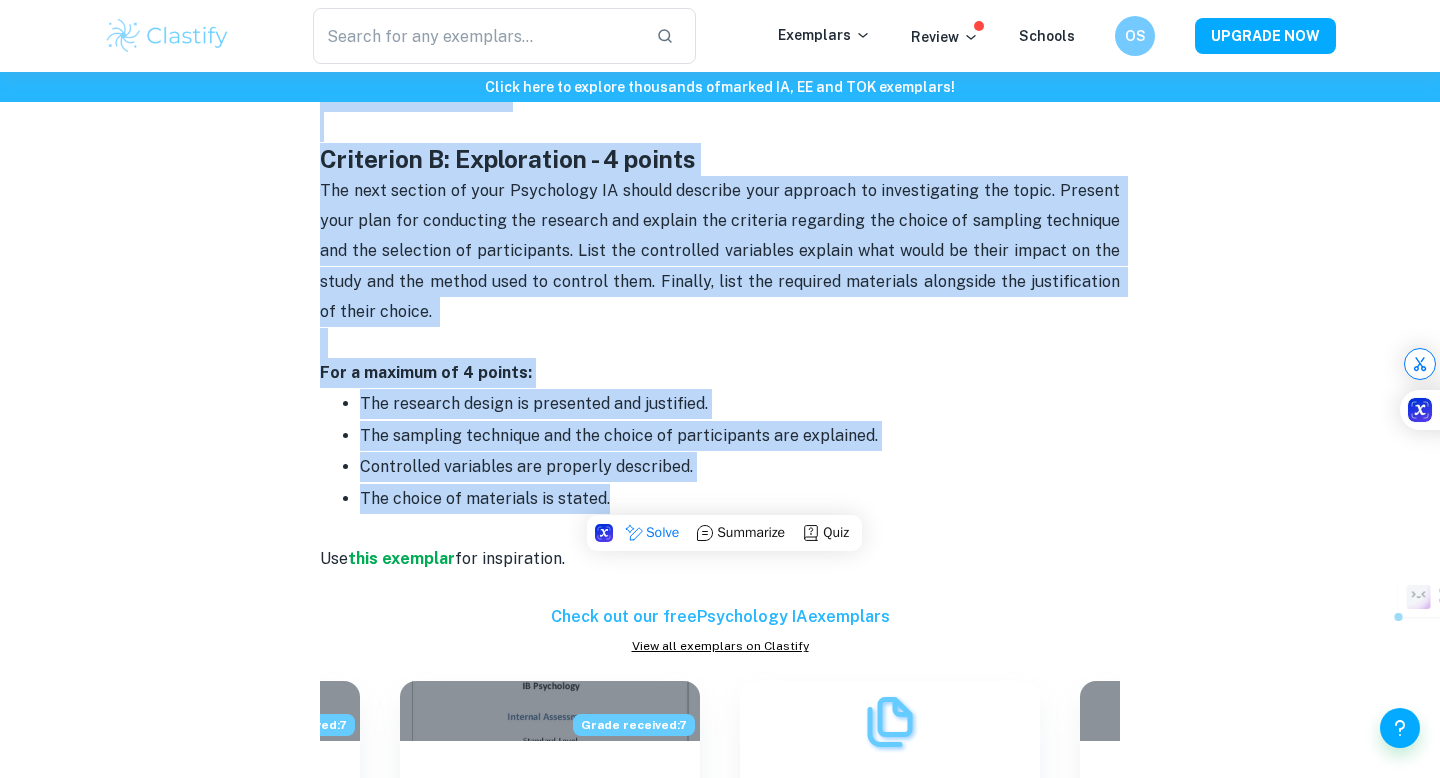 copy on "Criterion A: Introduction - 6 points  Your internal assessment must have a clearly defined topic that is relevant and linked to the Psychology course. In the introduction, you must describe the scientific context and define the specific terminology. You should distinguish between the dependent and independent variables in your study and state hypotheses that will guide your investigation.      For a maximum of 6 points:  The aim of the investigation is stated and its relevance is explained.  The theory or model upon which the student’s investigation is based is described. The link to the student’s investigation is explained.  The Independent and Dependent Variables are stated and implemented in the null or research hypotheses. See  this IA  for reference.    Criterion B: Exploration - 4 points  The next section of your Psychology IA should describe your approach to investigating the topic. Present your plan for conducting the research and explain the criteria regarding the choice of sampling technique and ..." 